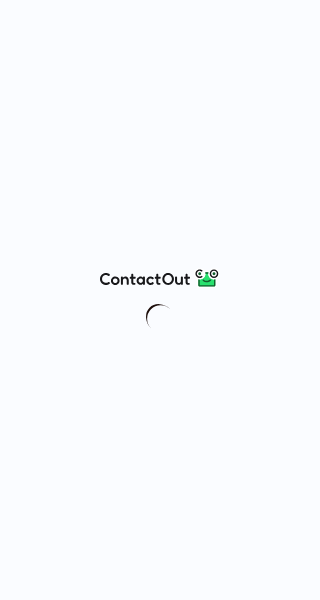 scroll, scrollTop: 0, scrollLeft: 0, axis: both 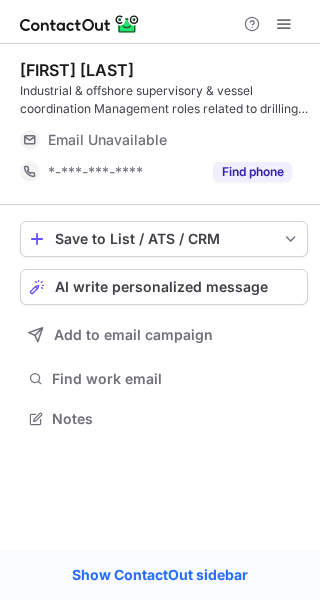 click on "Email Unavailable" at bounding box center (170, 140) 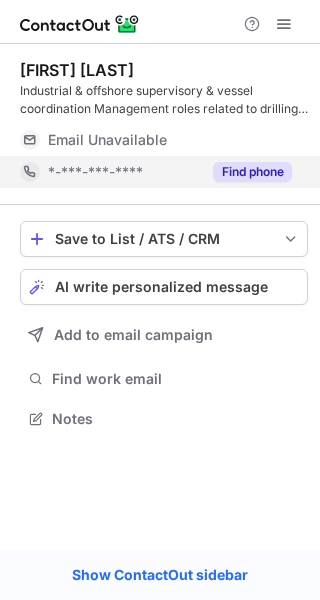click on "Find phone" at bounding box center [252, 172] 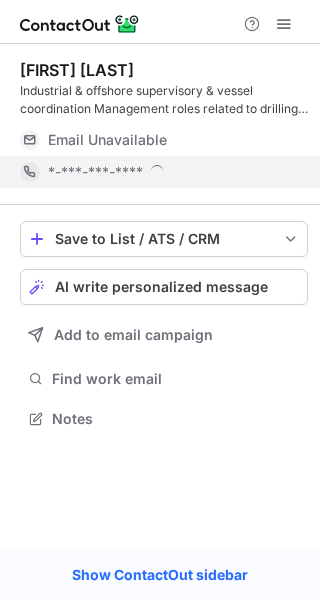 click on "*-***-***-****" at bounding box center [170, 172] 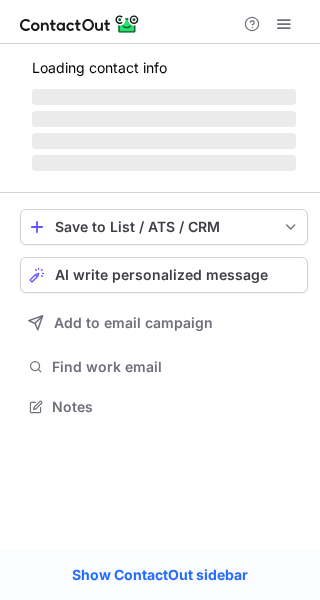 scroll, scrollTop: 0, scrollLeft: 0, axis: both 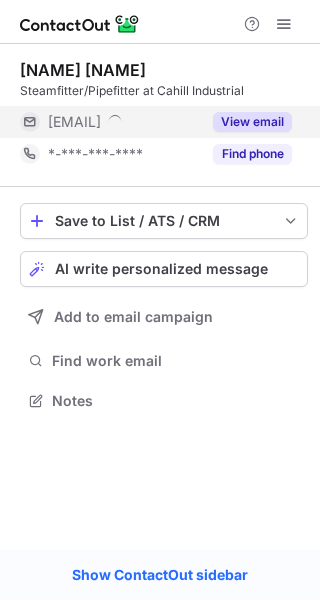 drag, startPoint x: 273, startPoint y: 154, endPoint x: 256, endPoint y: 124, distance: 34.48188 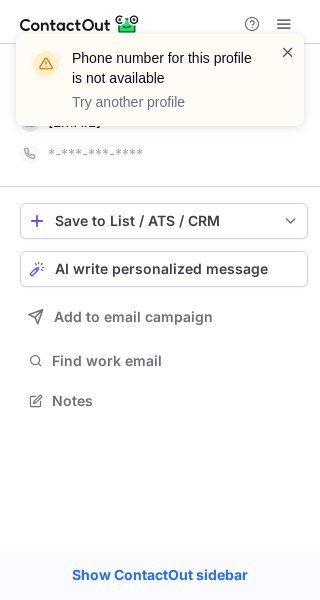 click at bounding box center [288, 52] 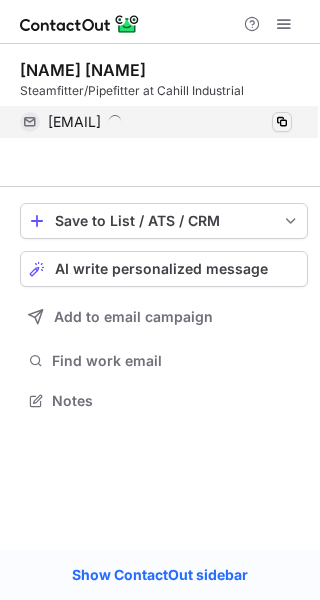 scroll, scrollTop: 355, scrollLeft: 320, axis: both 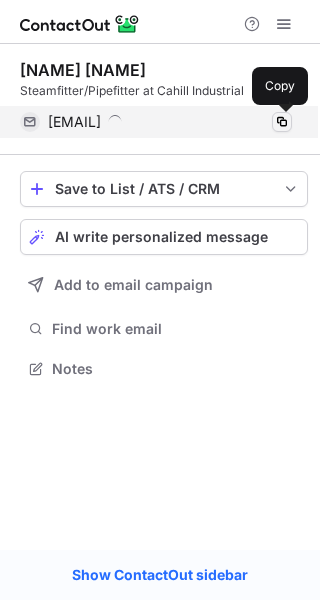 click at bounding box center (282, 122) 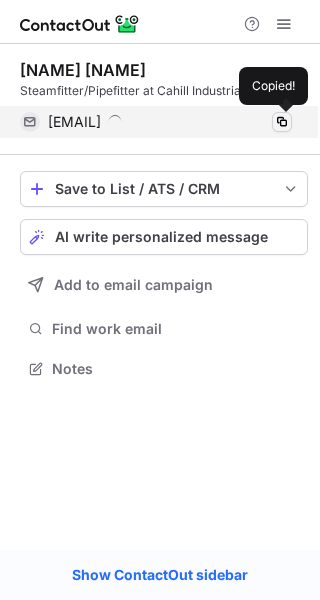 click at bounding box center (282, 122) 